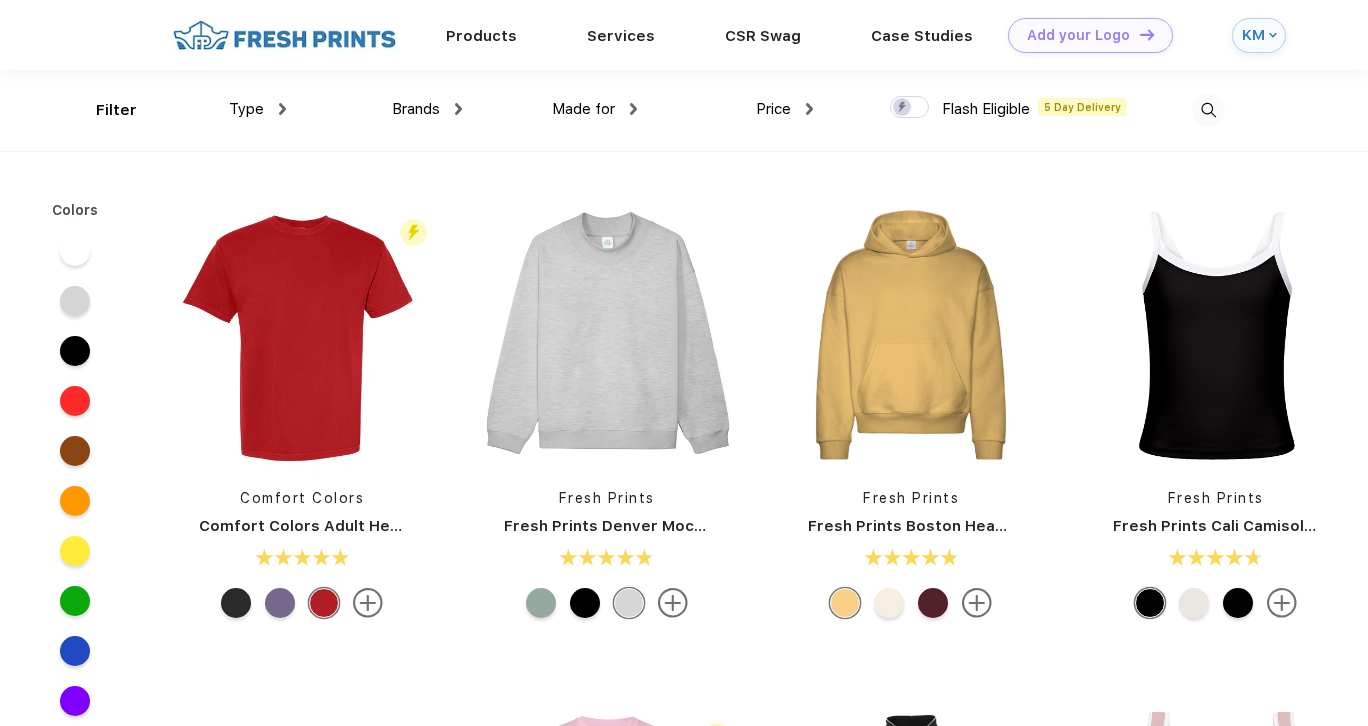 scroll, scrollTop: 0, scrollLeft: 0, axis: both 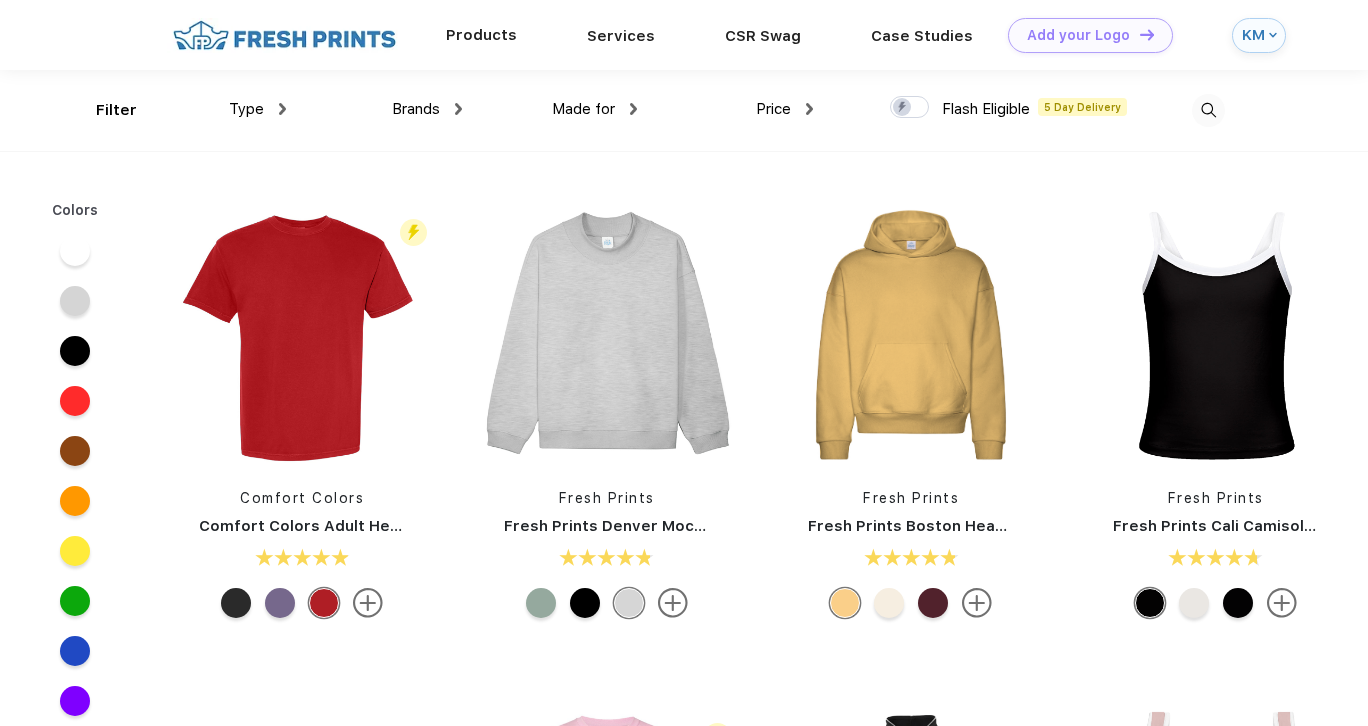 click on "Products" at bounding box center (481, 35) 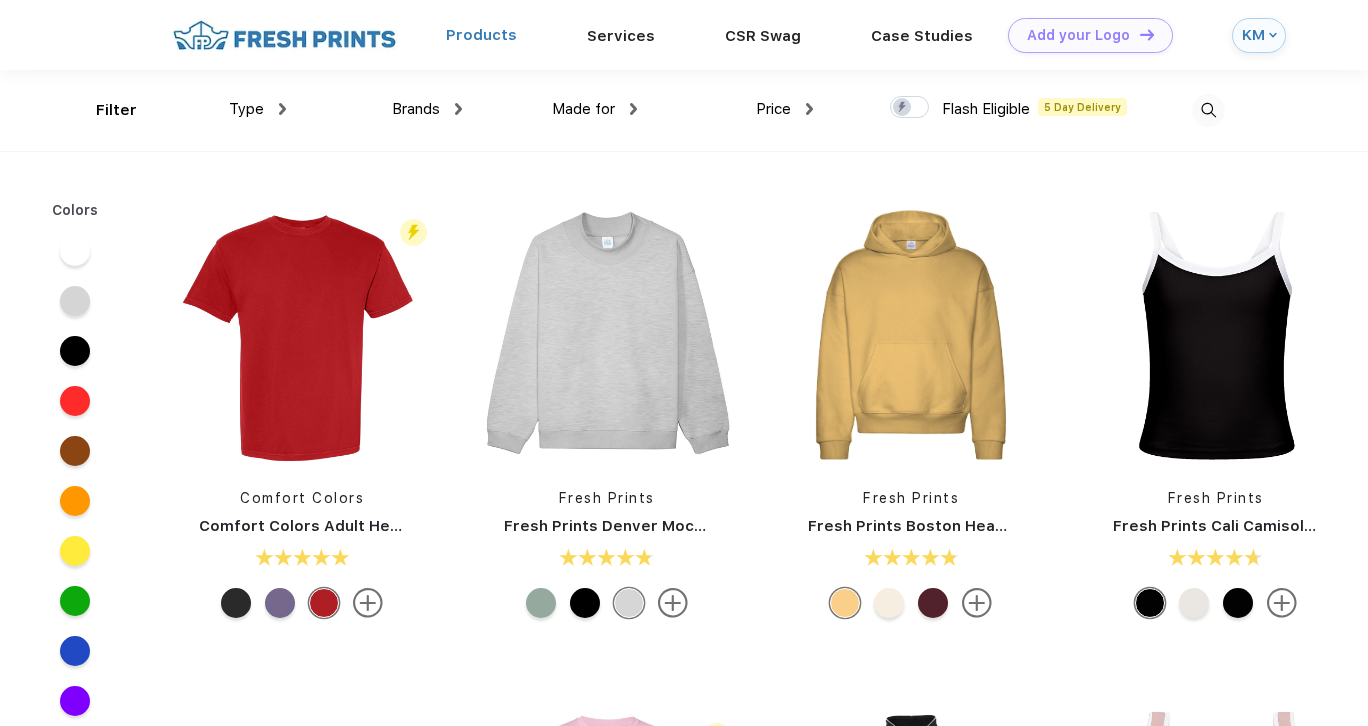 click on "Products" at bounding box center [481, 35] 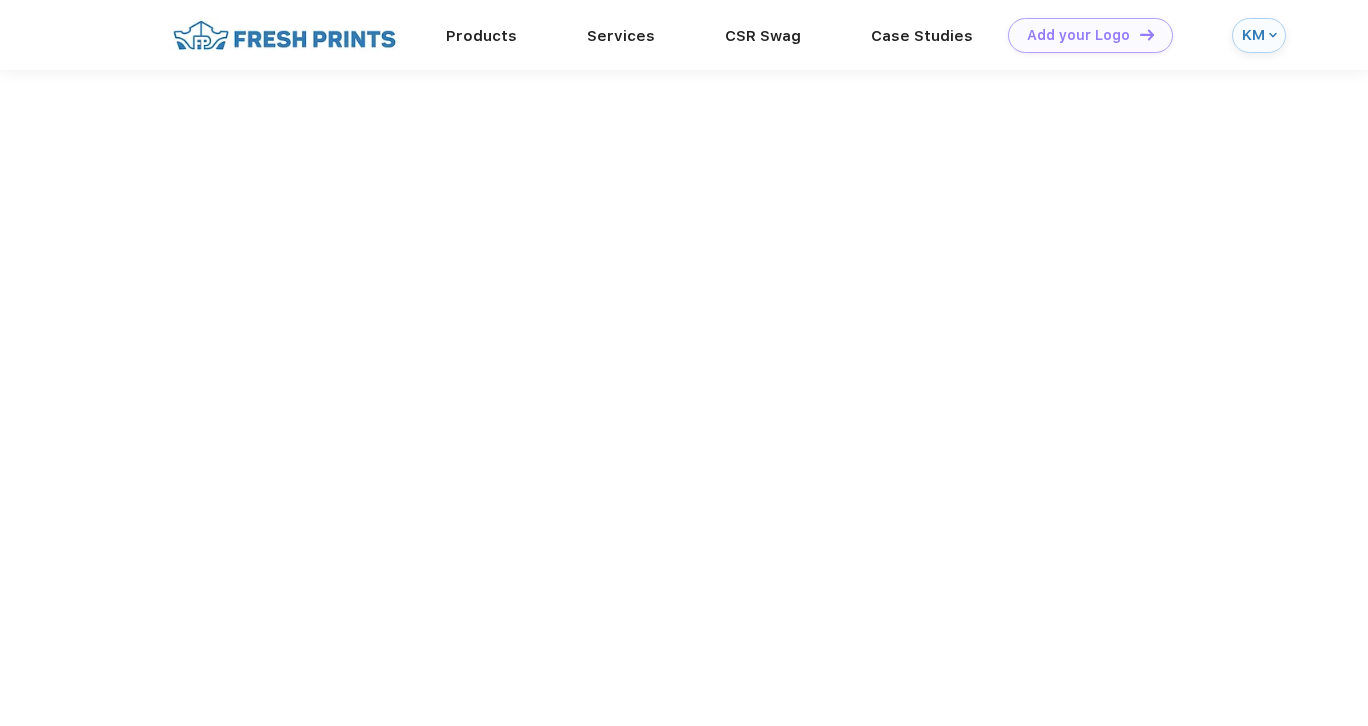 scroll, scrollTop: 0, scrollLeft: 0, axis: both 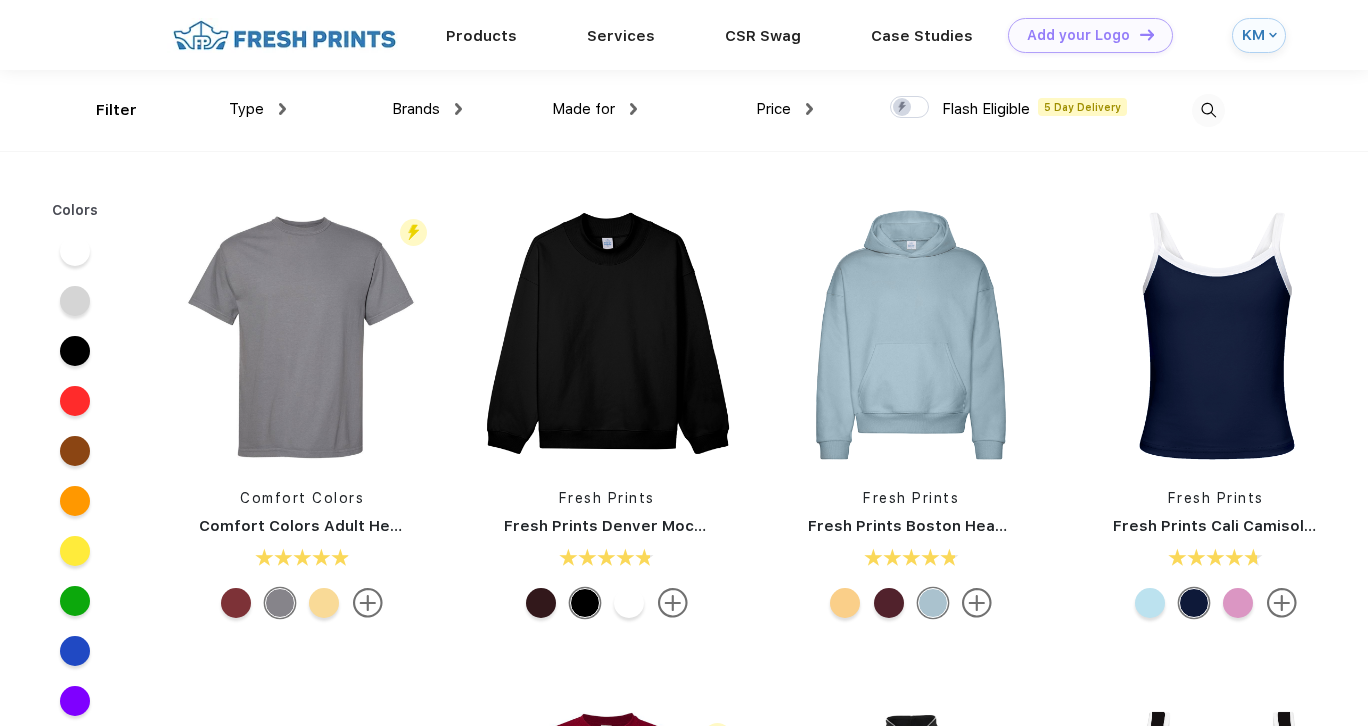 click on "Products" at bounding box center (481, 36) 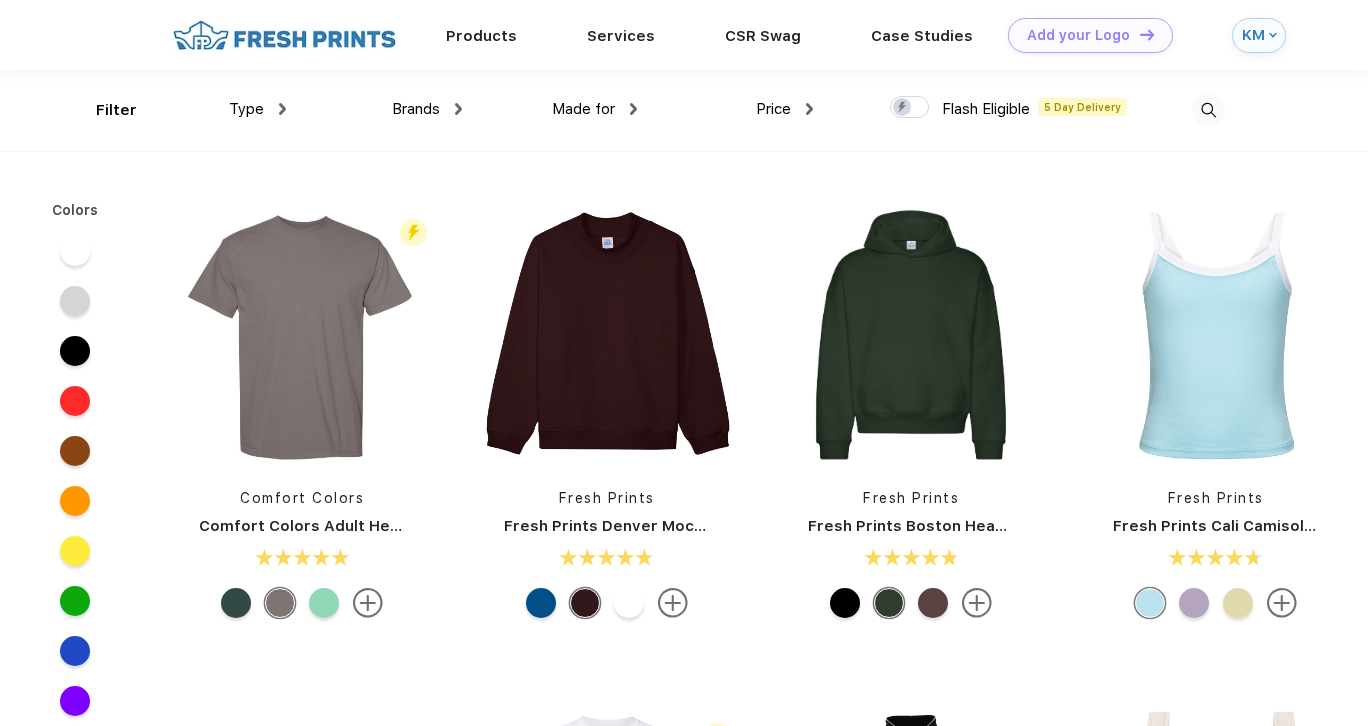scroll, scrollTop: 0, scrollLeft: 0, axis: both 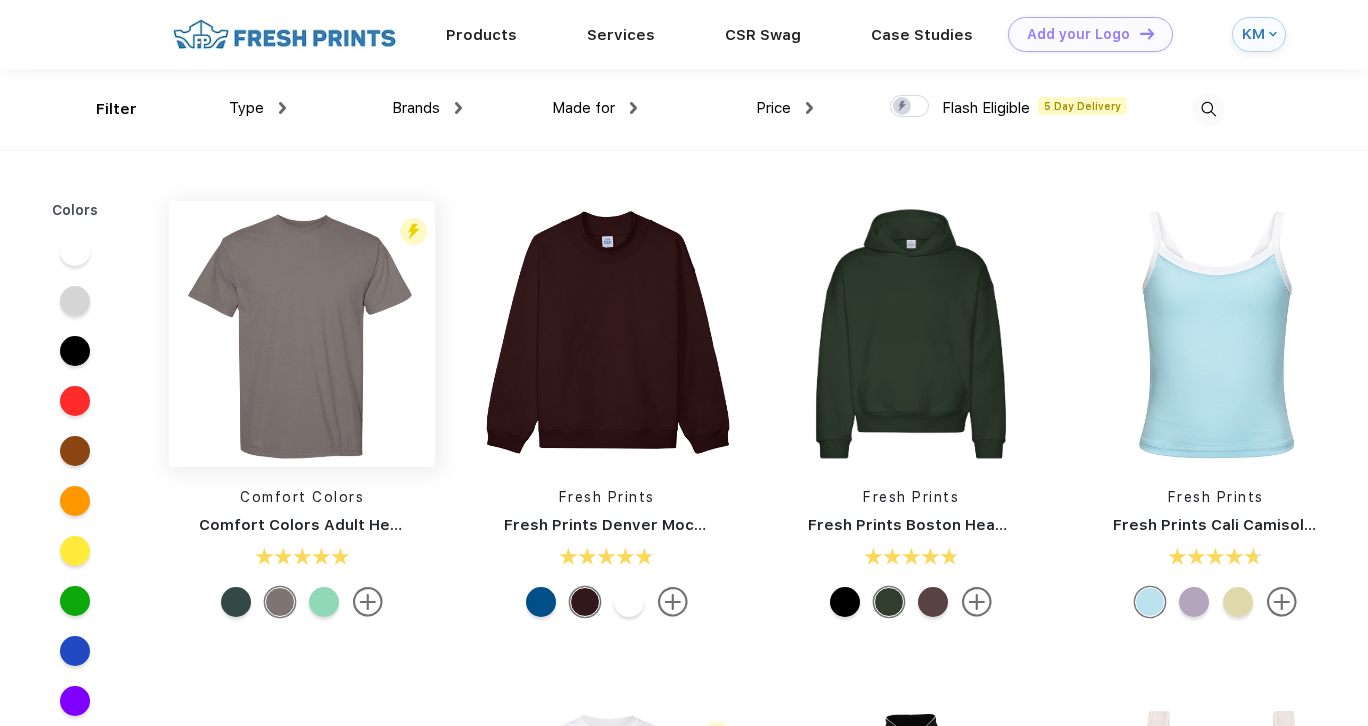 click at bounding box center (302, 334) 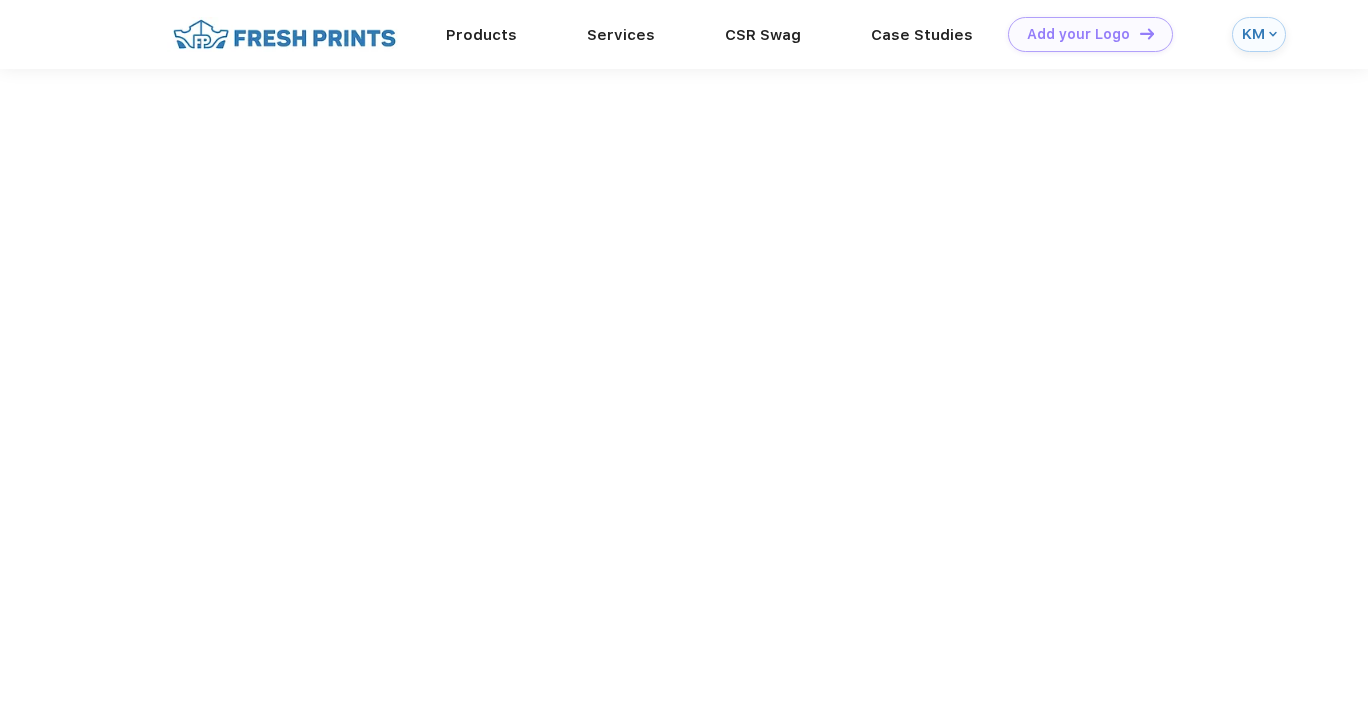 scroll, scrollTop: 0, scrollLeft: 0, axis: both 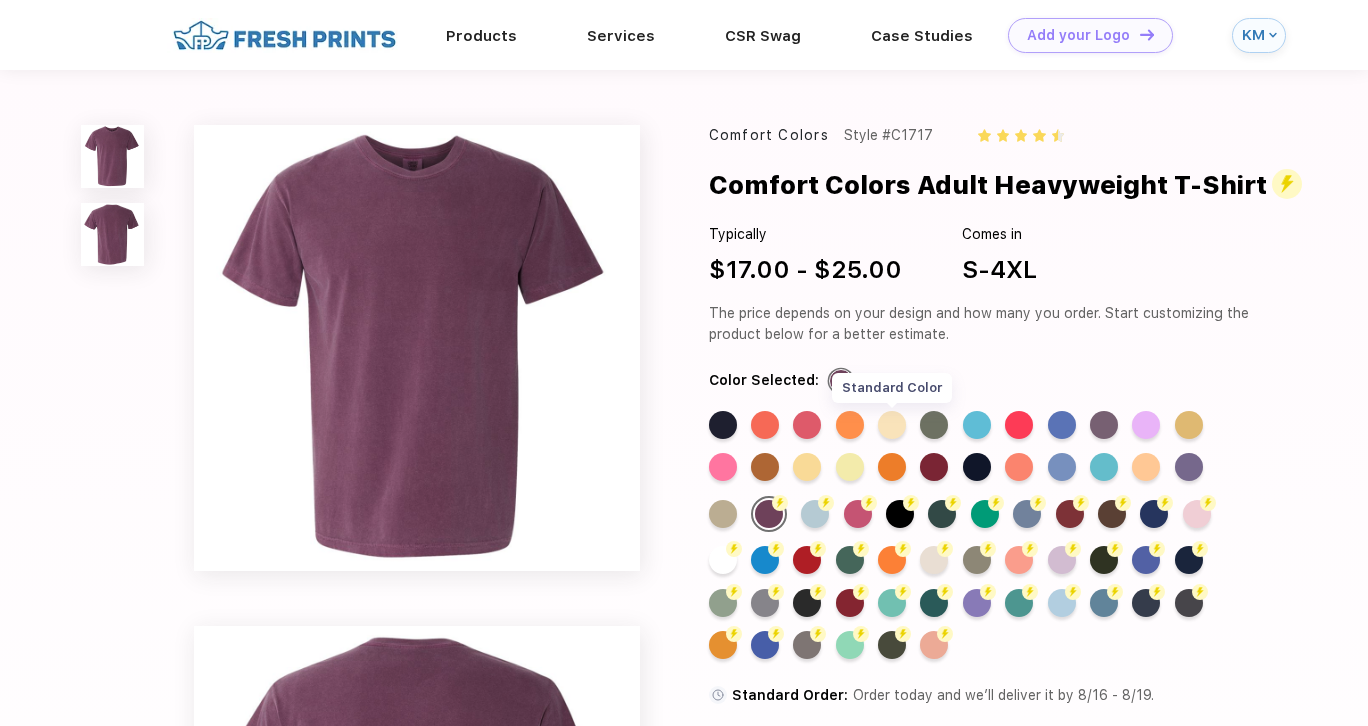 click on "Standard Color" at bounding box center [892, 425] 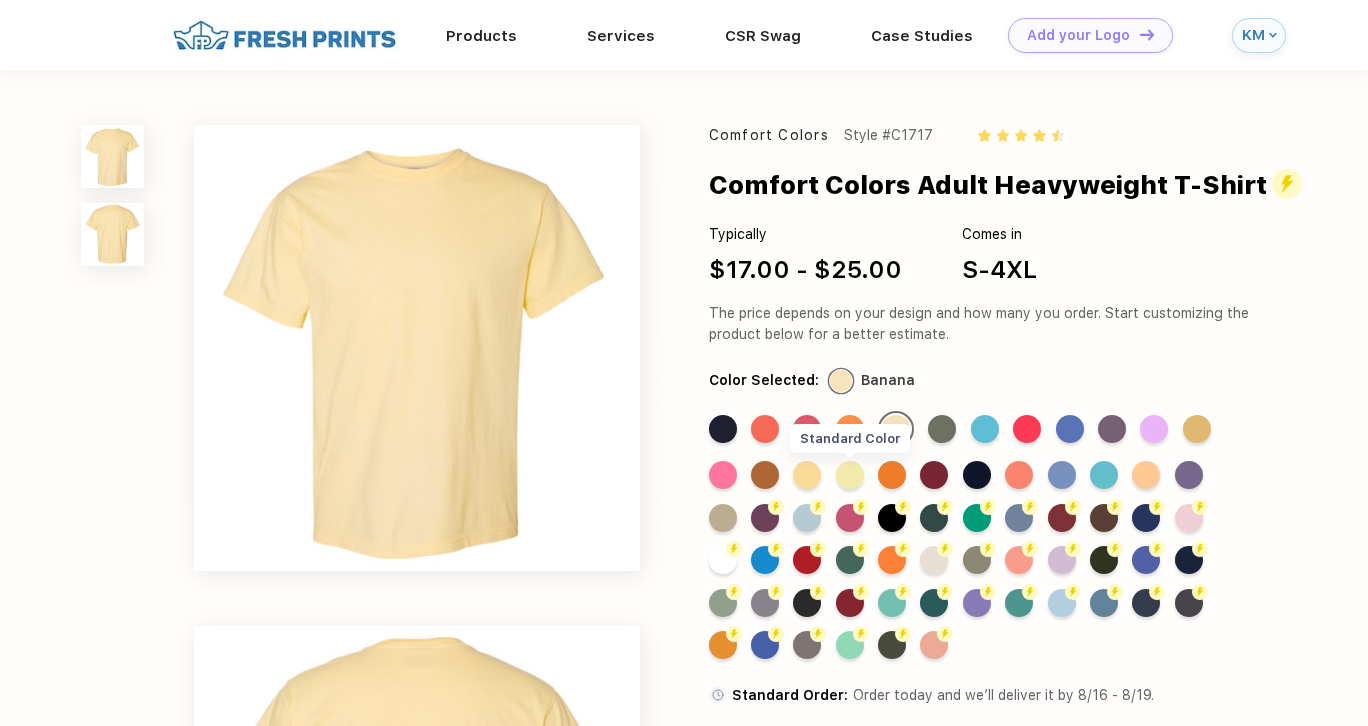 click on "Standard Color" at bounding box center [850, 475] 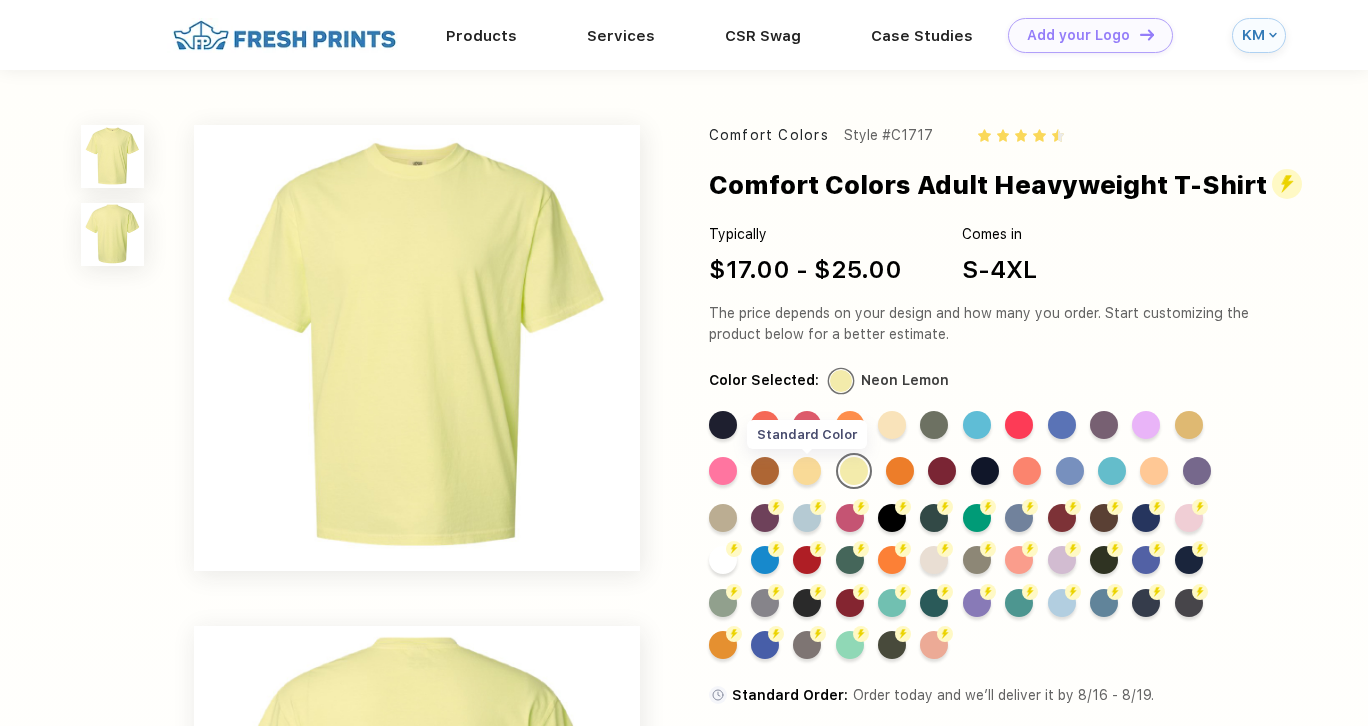 click on "Standard Color" at bounding box center [807, 471] 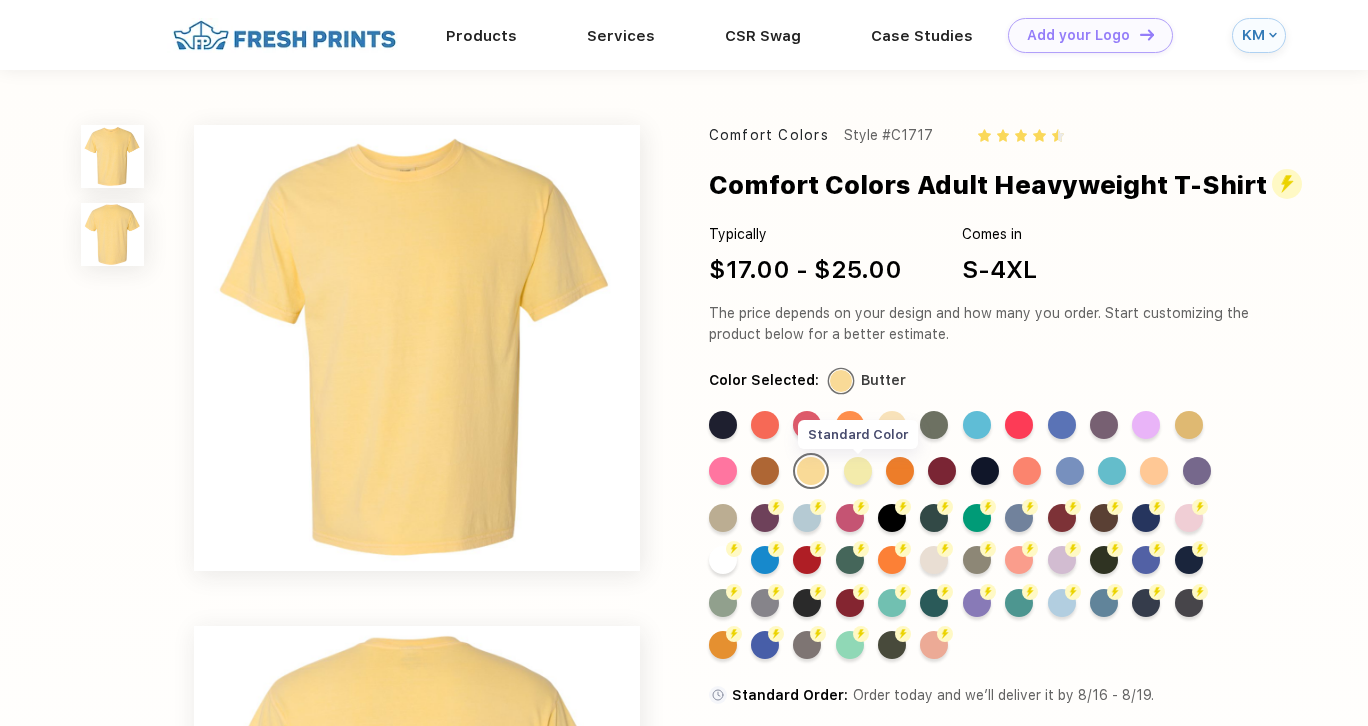 click on "Standard Color" at bounding box center (858, 471) 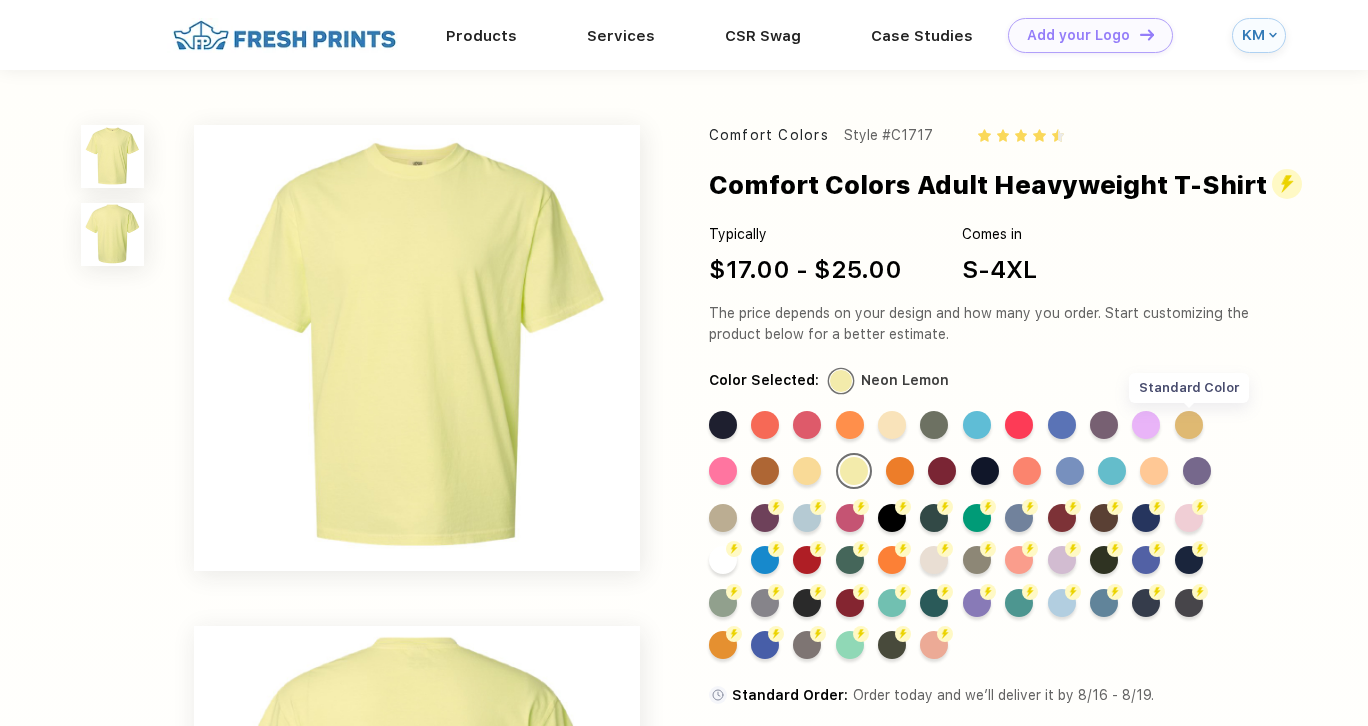 click on "Standard Color" at bounding box center [1189, 425] 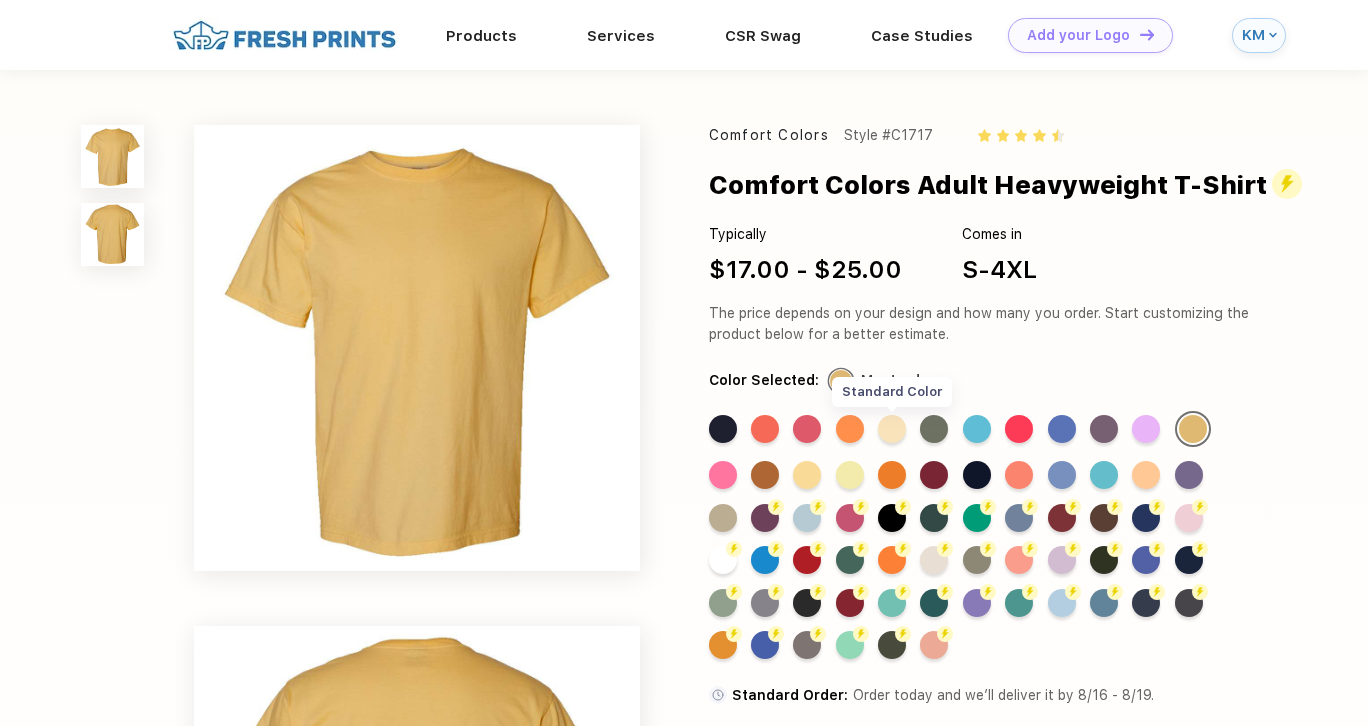 click on "Standard Color" at bounding box center (892, 429) 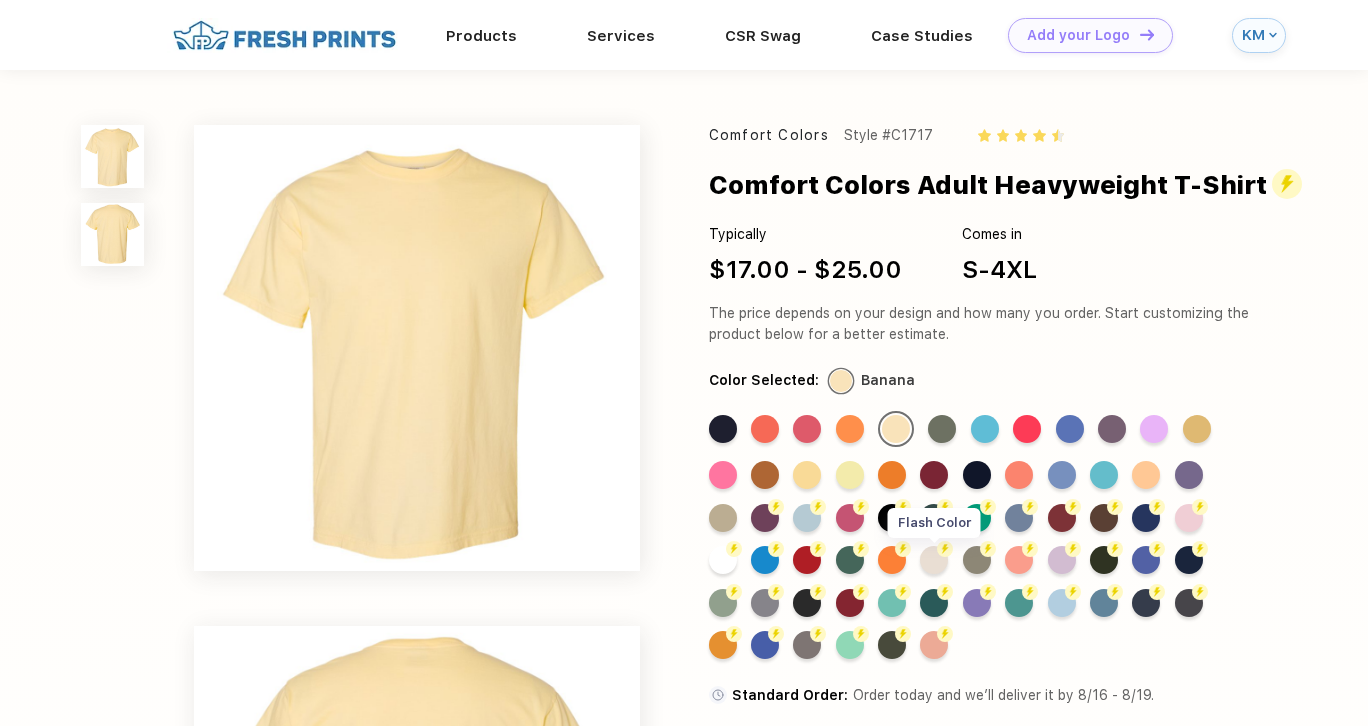 click at bounding box center (945, 549) 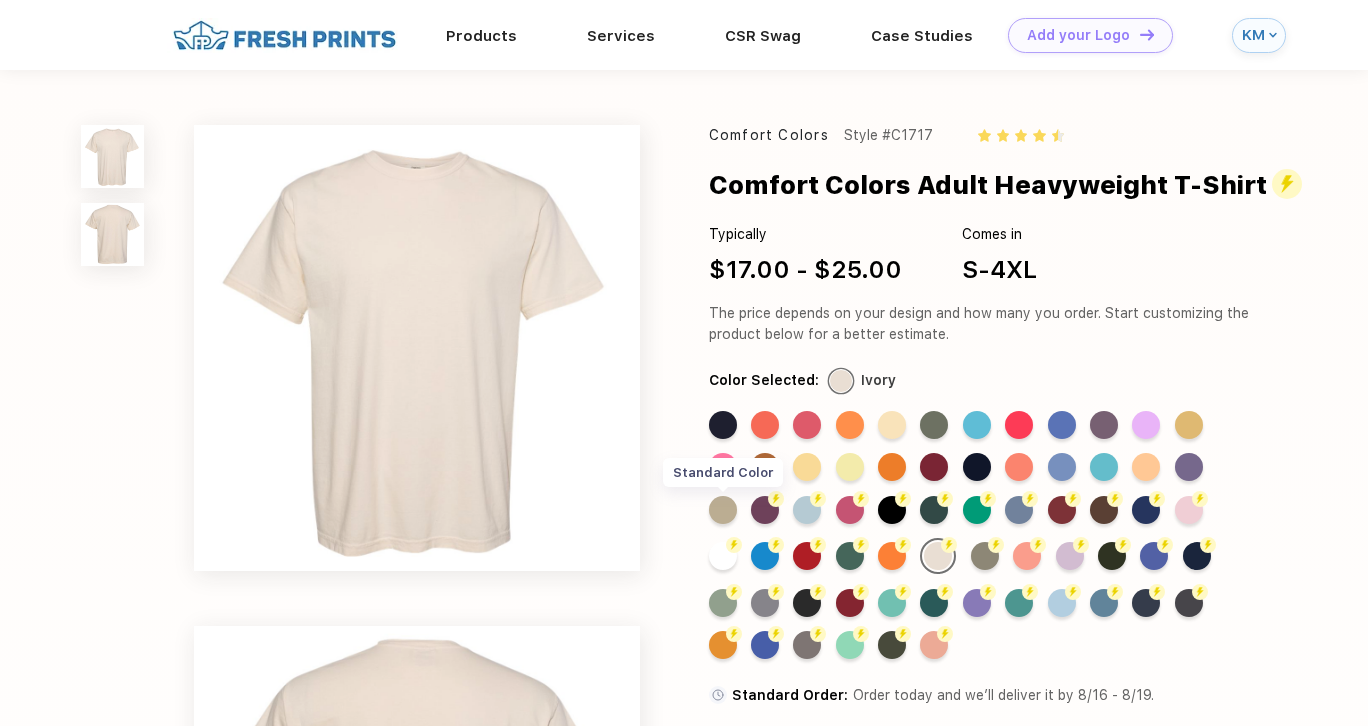 click on "Standard Color" at bounding box center (723, 510) 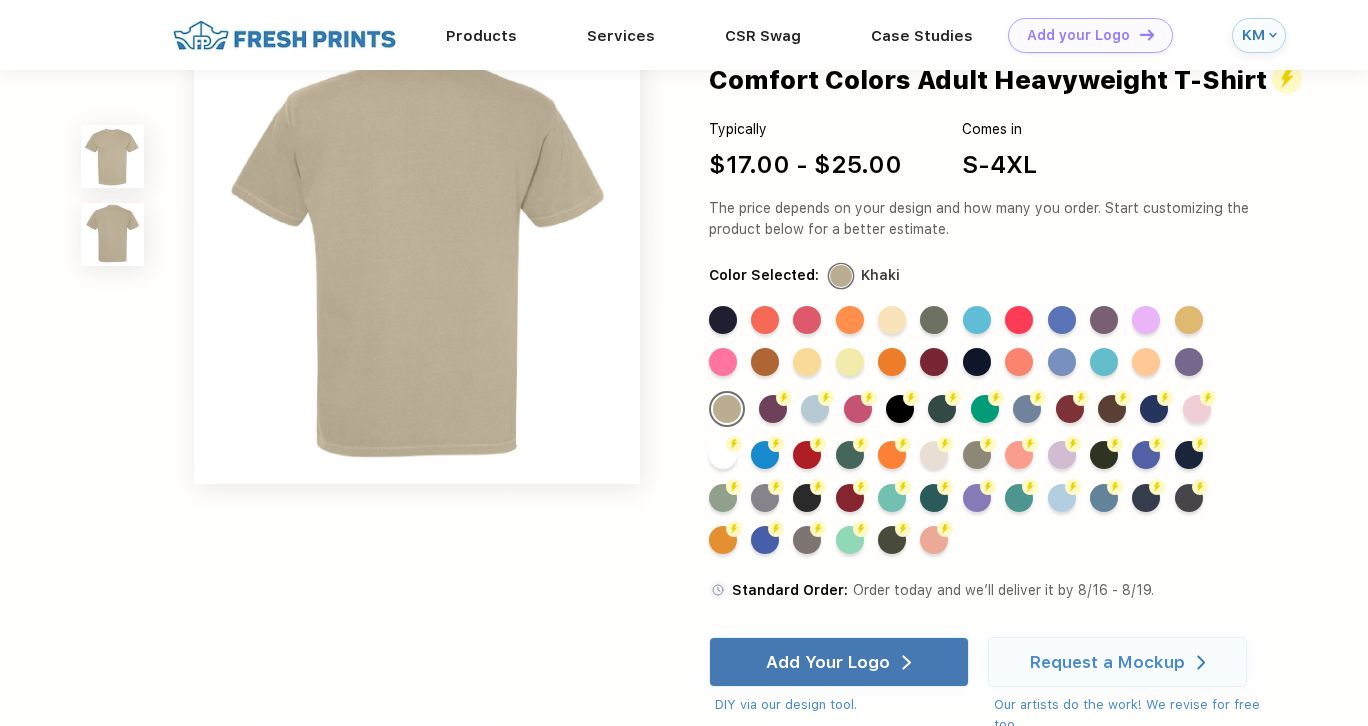 scroll, scrollTop: 565, scrollLeft: 0, axis: vertical 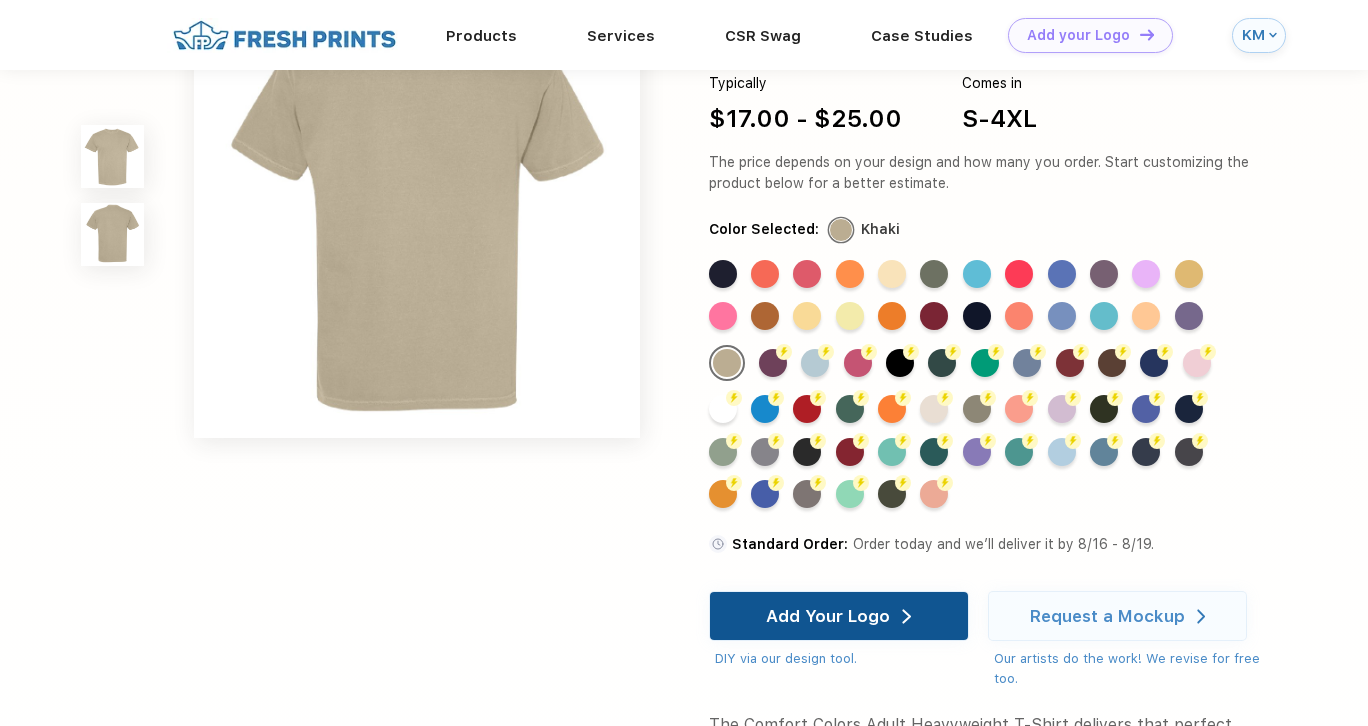 click on "Add Your Logo" at bounding box center [838, 616] 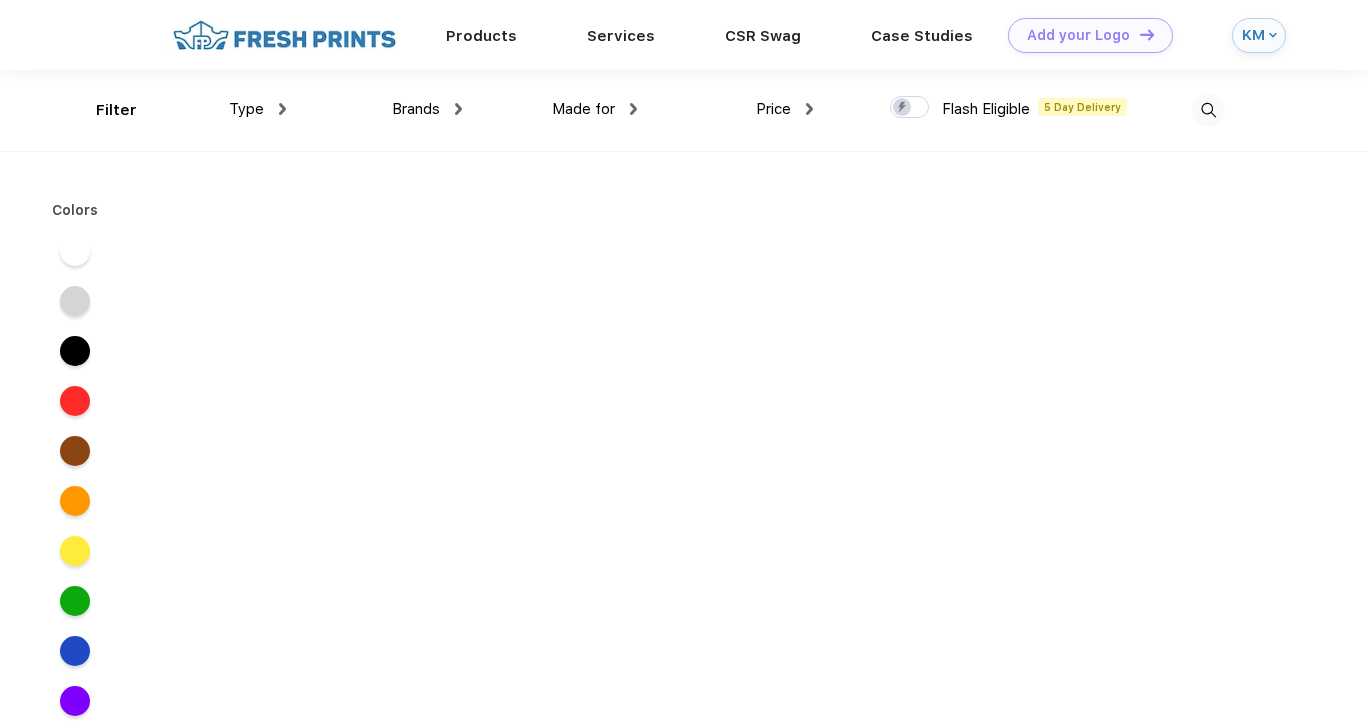 scroll, scrollTop: 0, scrollLeft: 0, axis: both 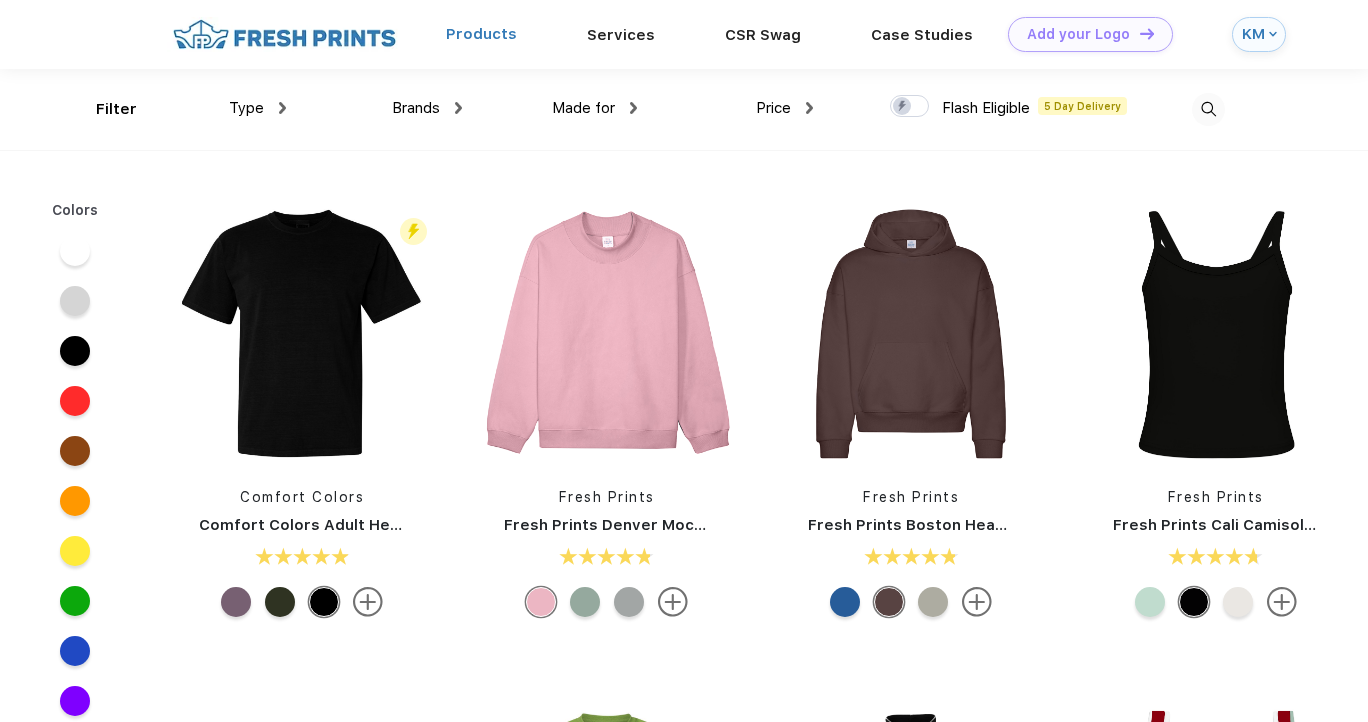 click on "Products" at bounding box center [481, 34] 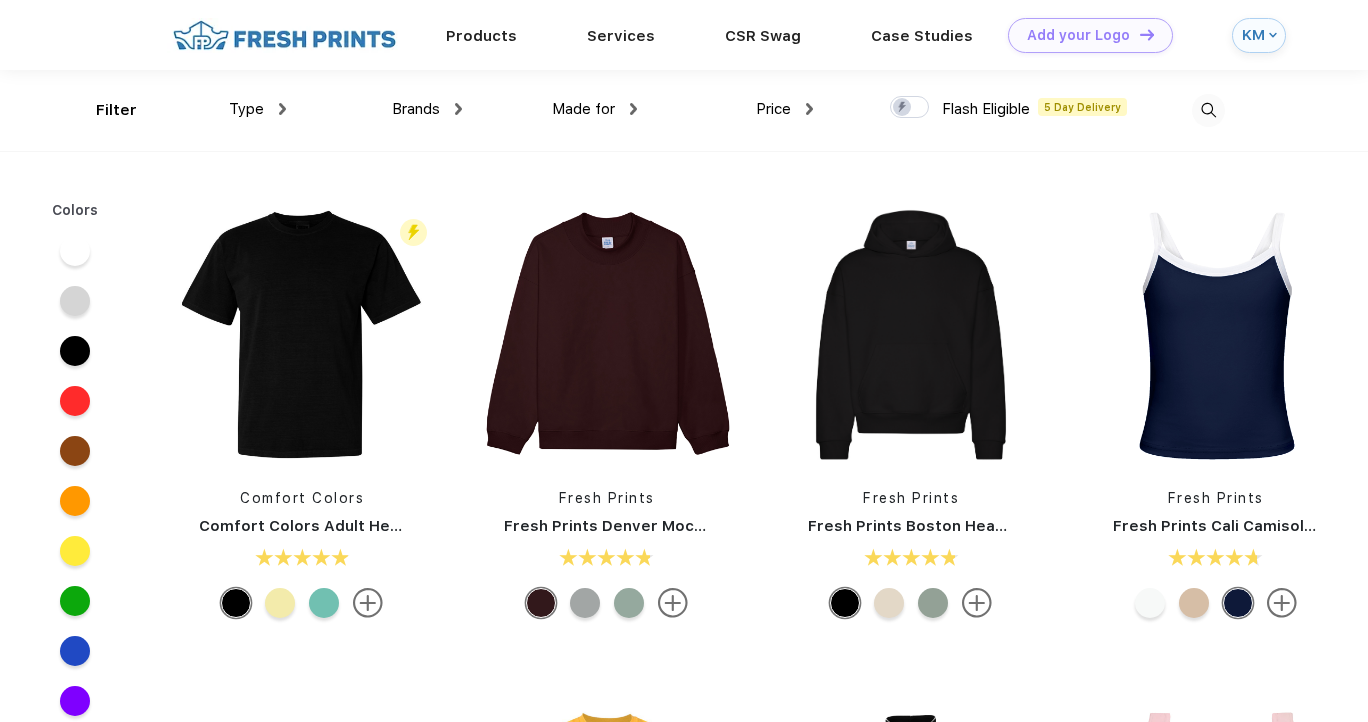 scroll, scrollTop: 0, scrollLeft: 0, axis: both 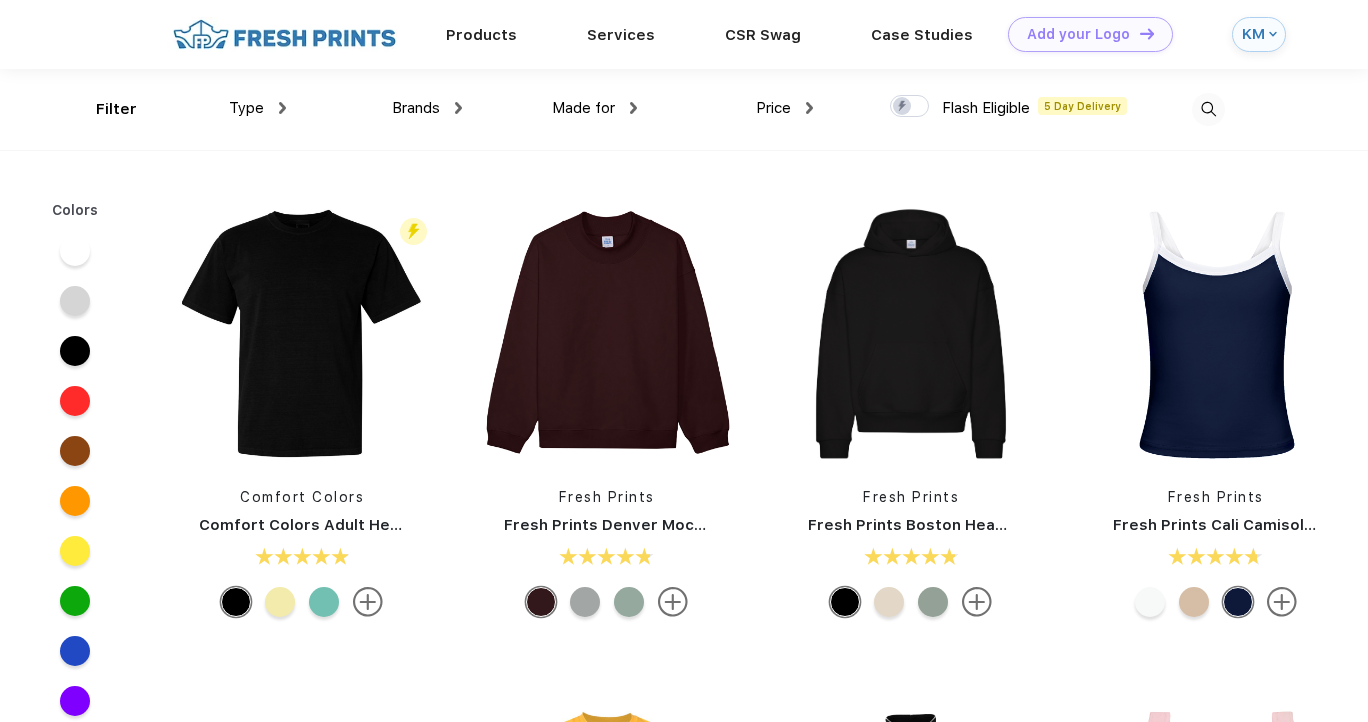 click at bounding box center (368, 602) 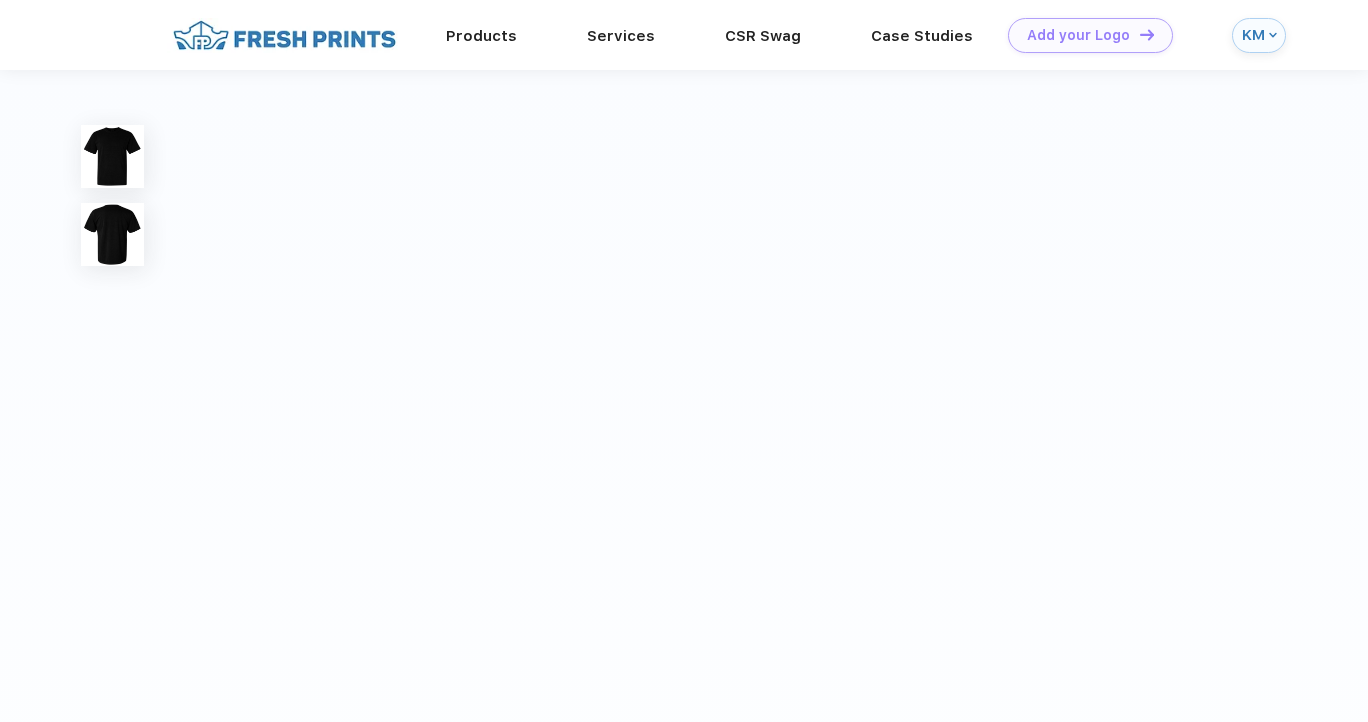 scroll, scrollTop: 0, scrollLeft: 0, axis: both 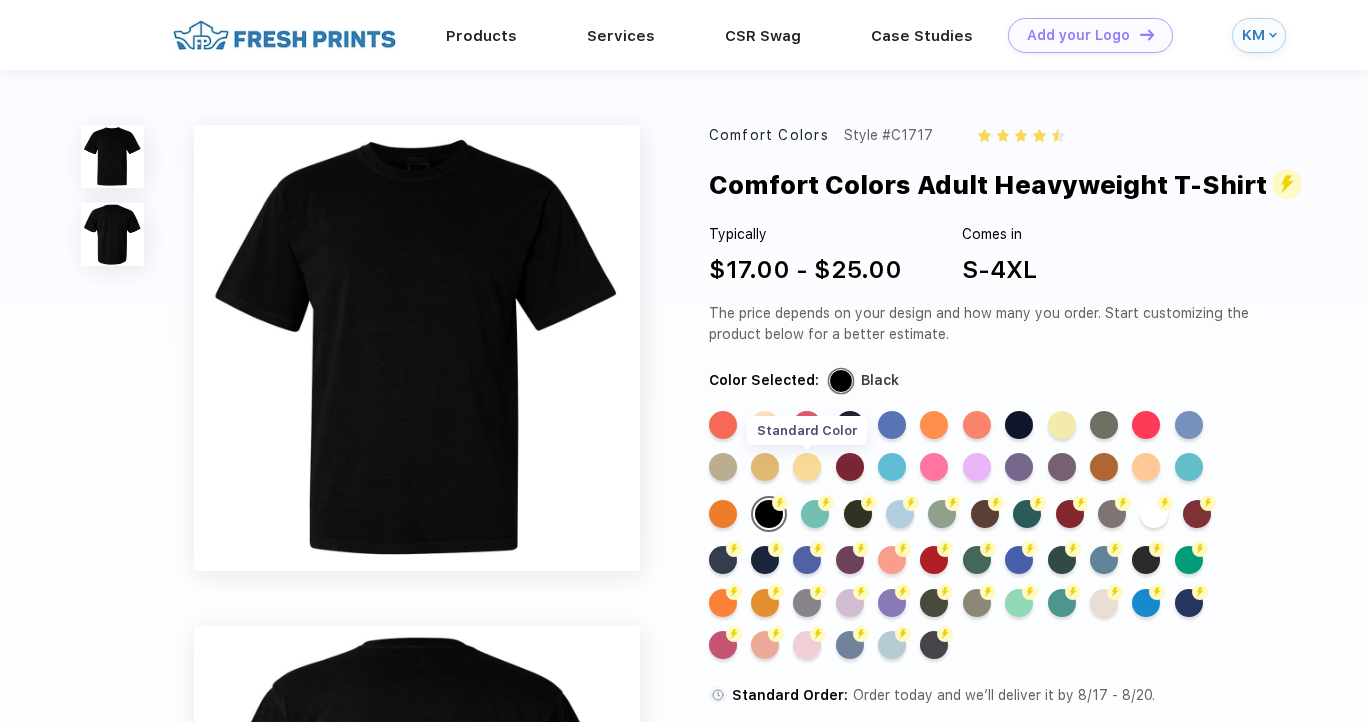click on "Standard Color" at bounding box center [807, 467] 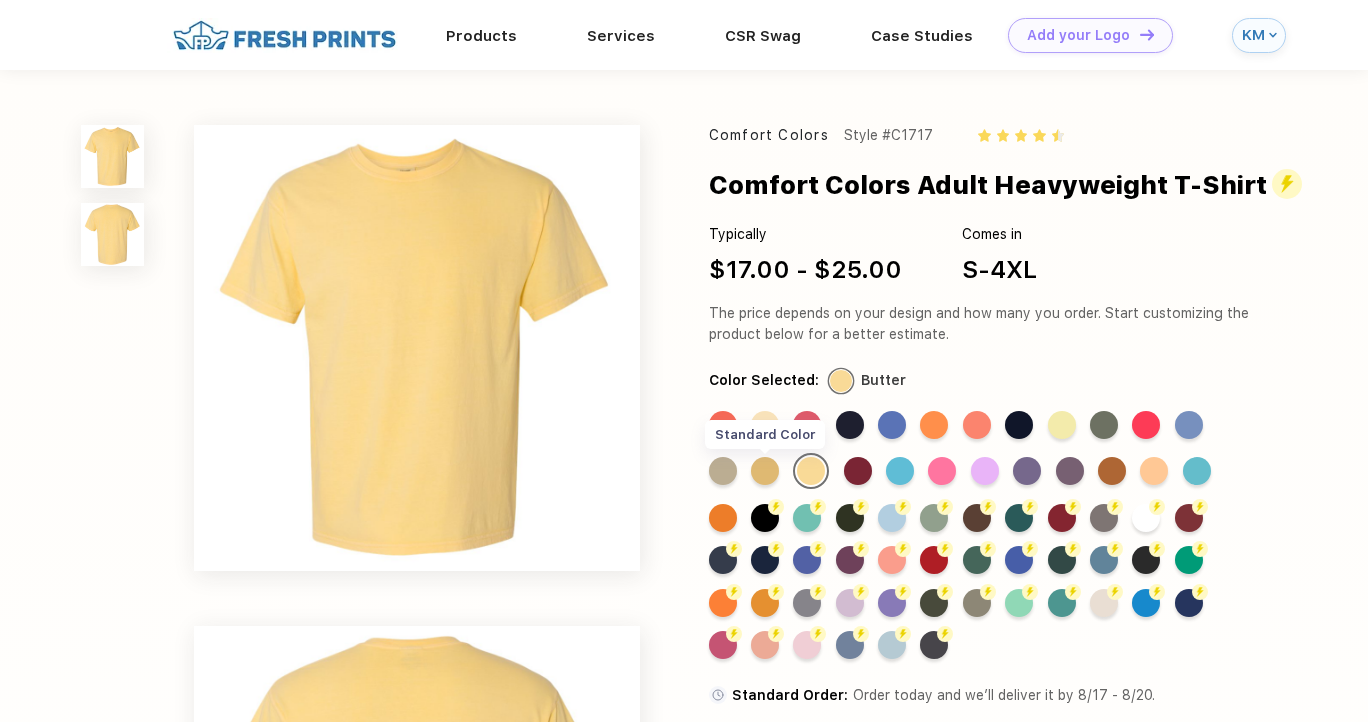 click on "Standard Color" at bounding box center (765, 471) 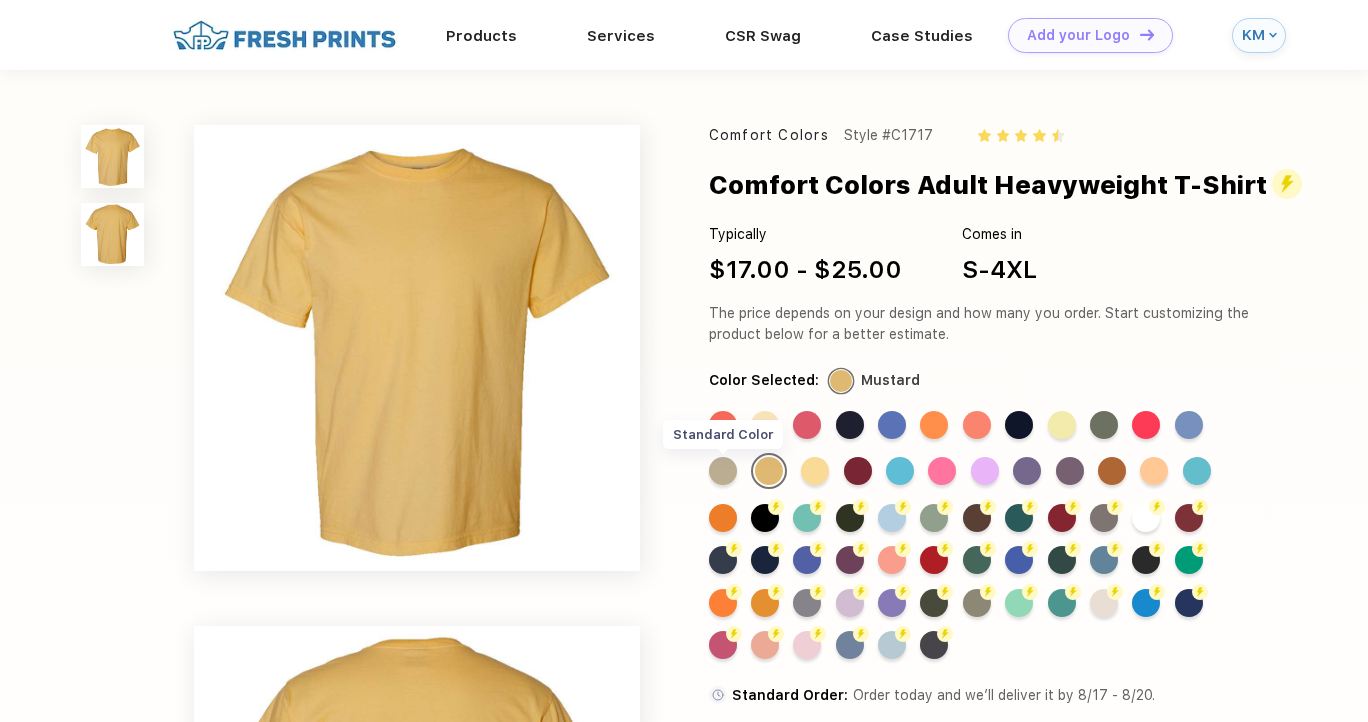 click on "Standard Color" at bounding box center [723, 471] 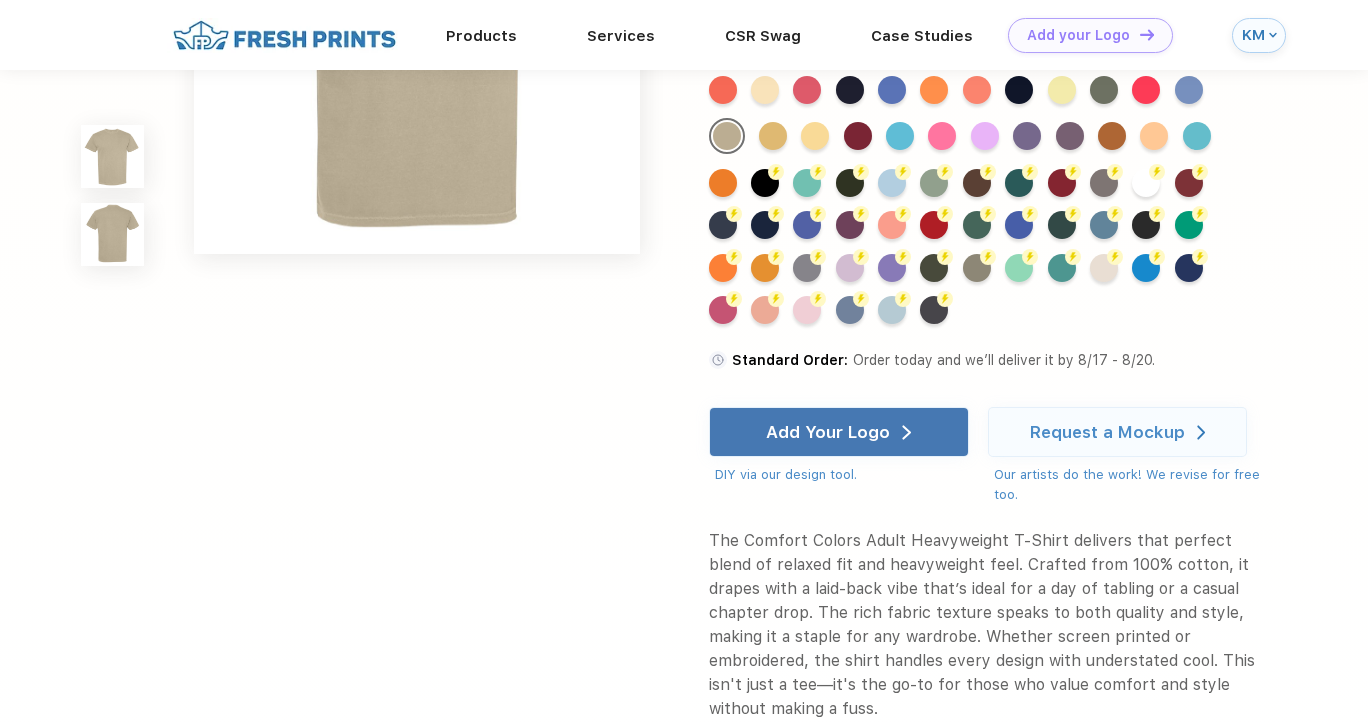 scroll, scrollTop: 765, scrollLeft: 0, axis: vertical 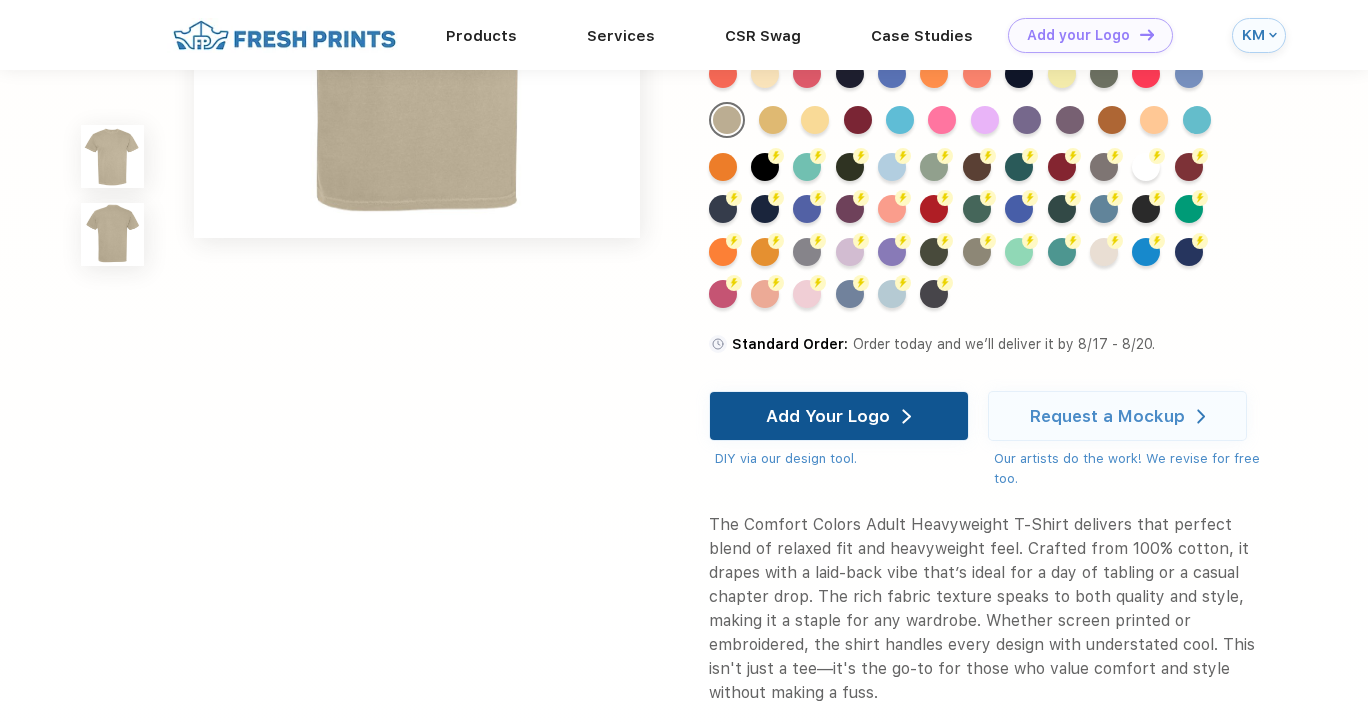click on "Add Your Logo" at bounding box center (838, 416) 